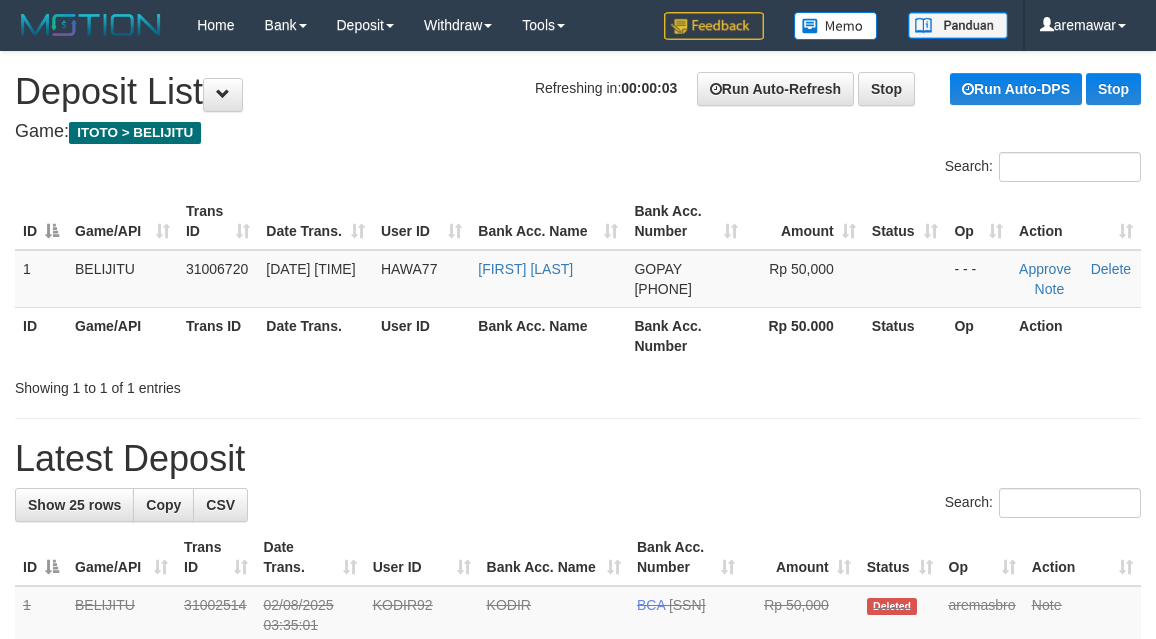 scroll, scrollTop: 0, scrollLeft: 0, axis: both 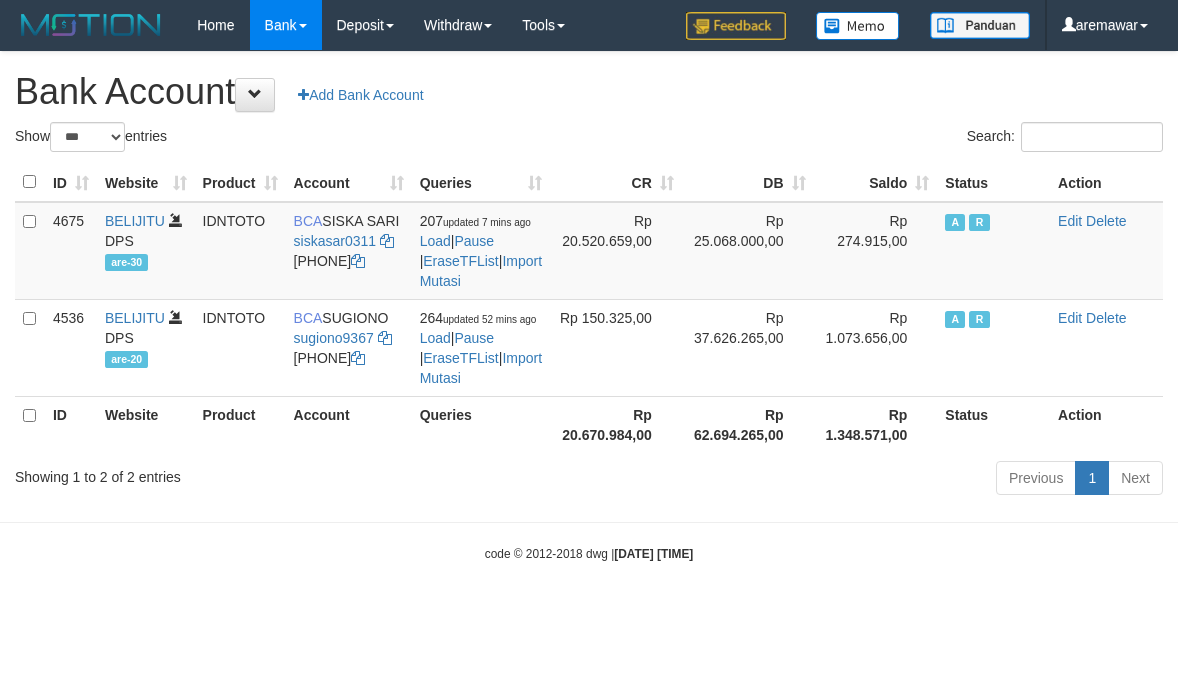 select on "***" 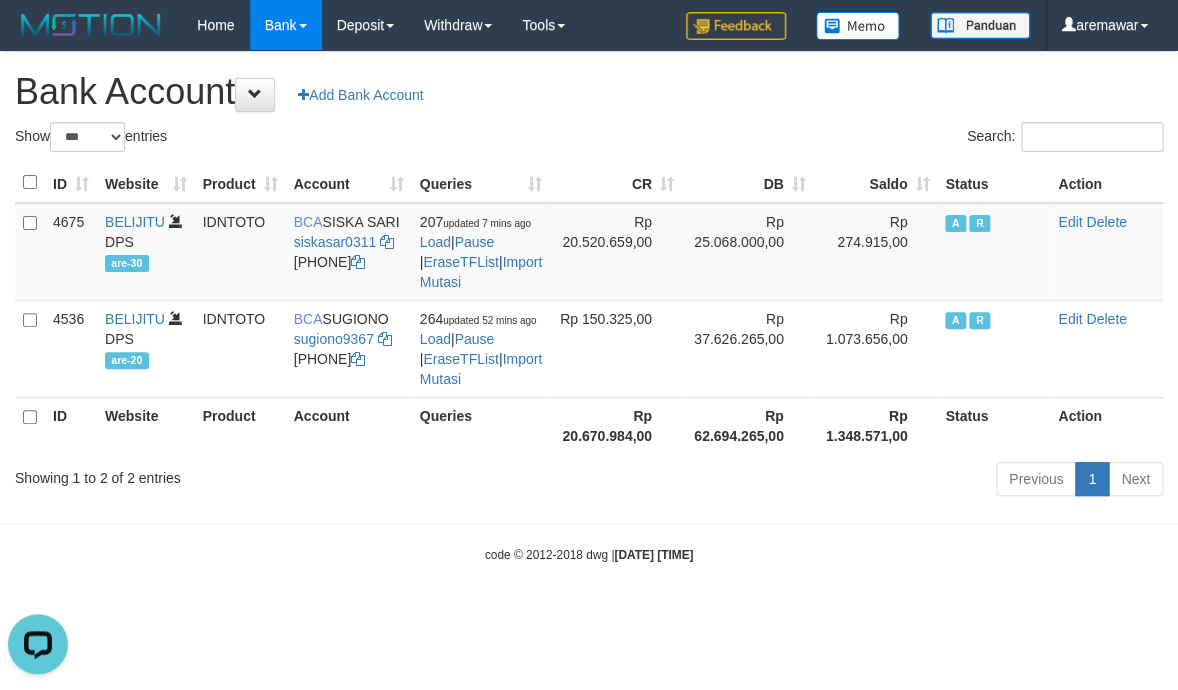 scroll, scrollTop: 0, scrollLeft: 0, axis: both 